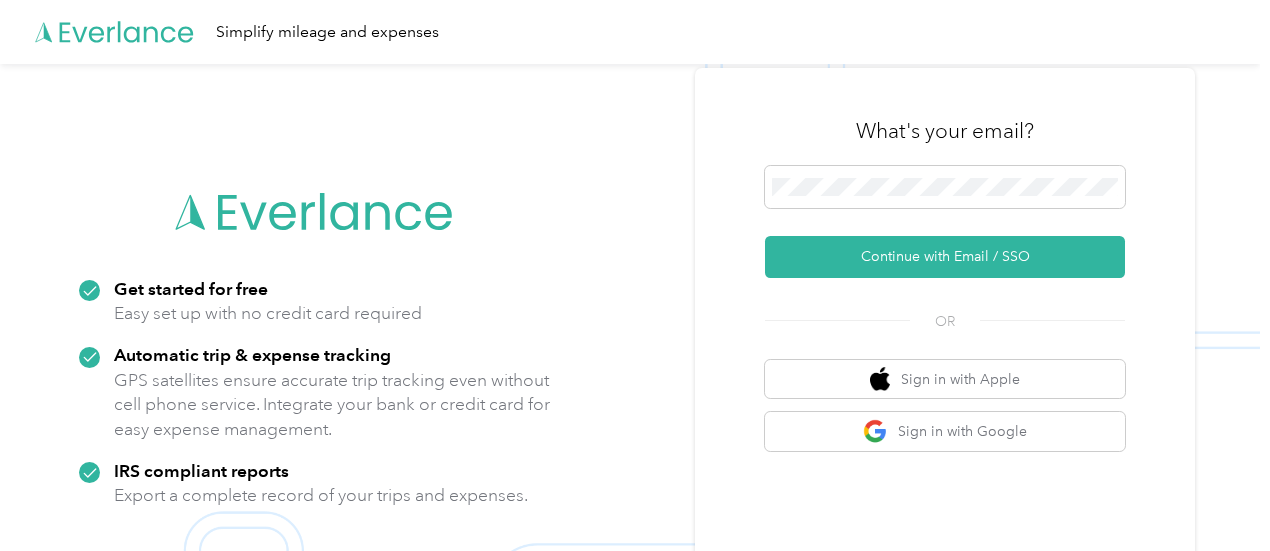 scroll, scrollTop: 0, scrollLeft: 0, axis: both 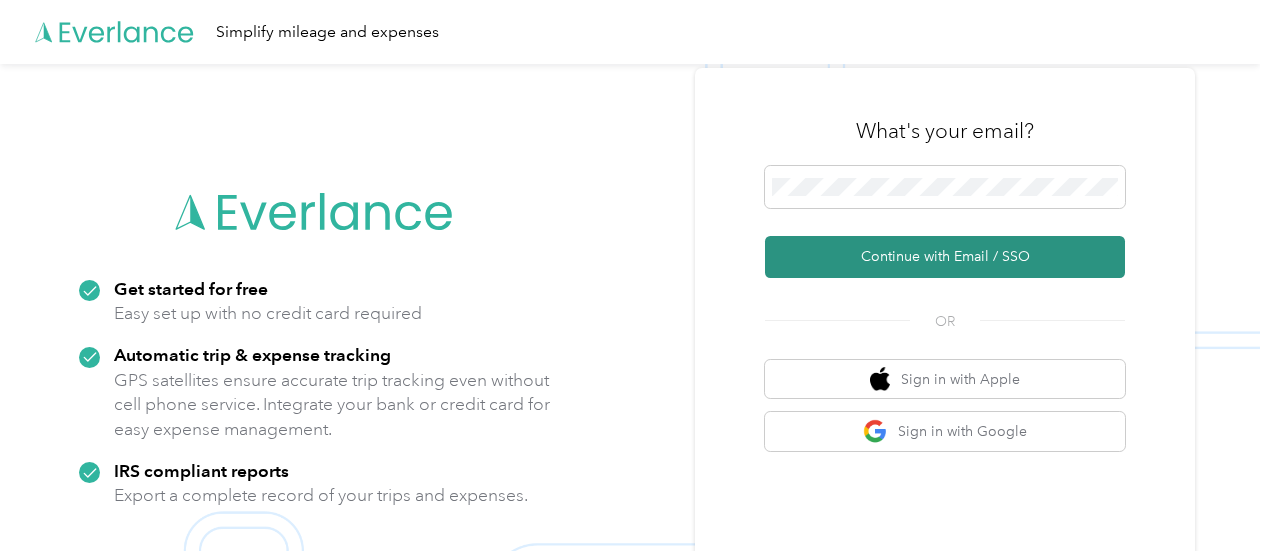 click on "Continue with Email / SSO" at bounding box center [945, 257] 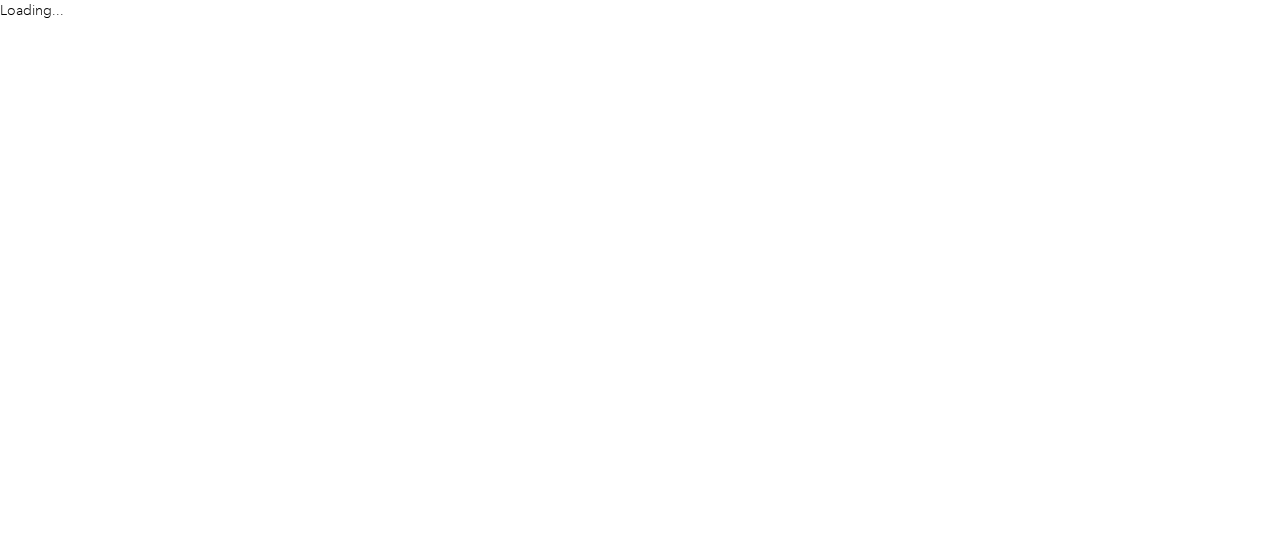 scroll, scrollTop: 0, scrollLeft: 0, axis: both 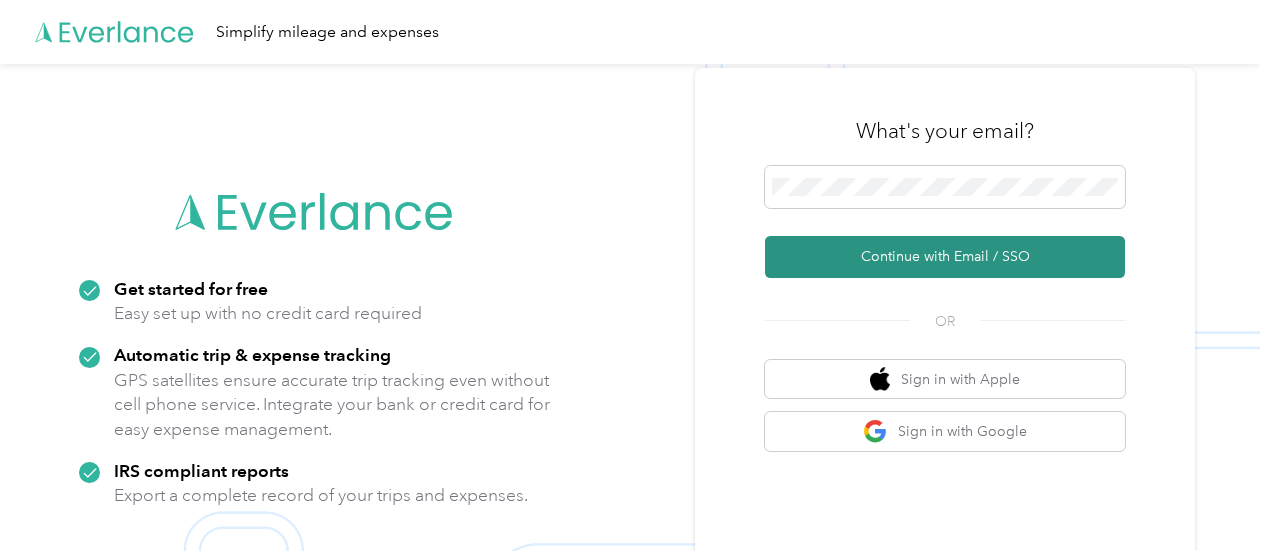 click on "Continue with Email / SSO" at bounding box center [945, 257] 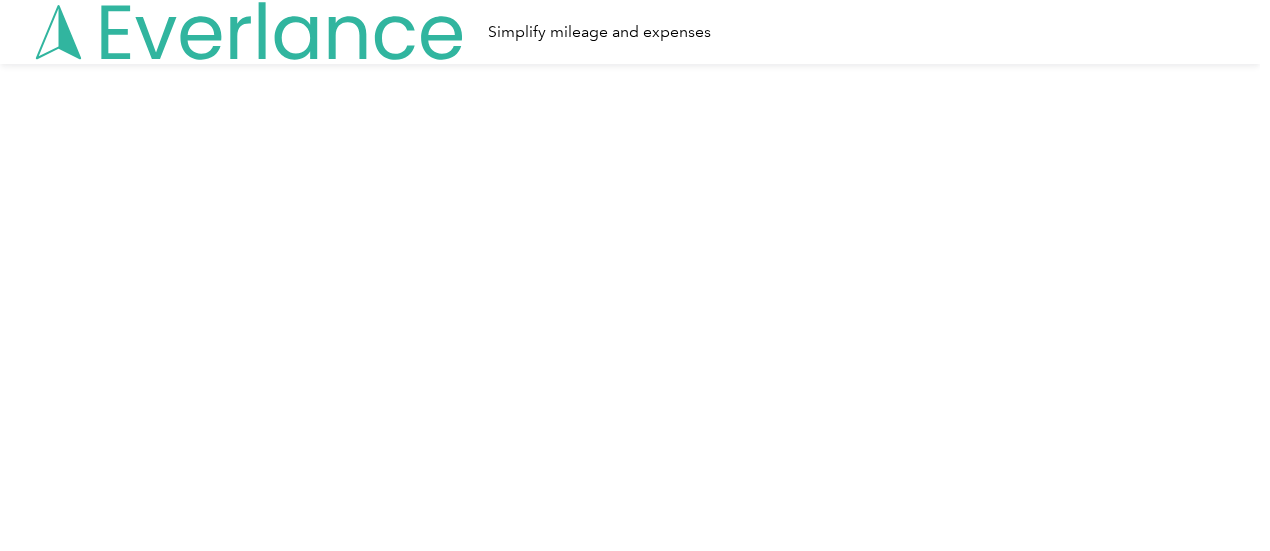 scroll, scrollTop: 0, scrollLeft: 0, axis: both 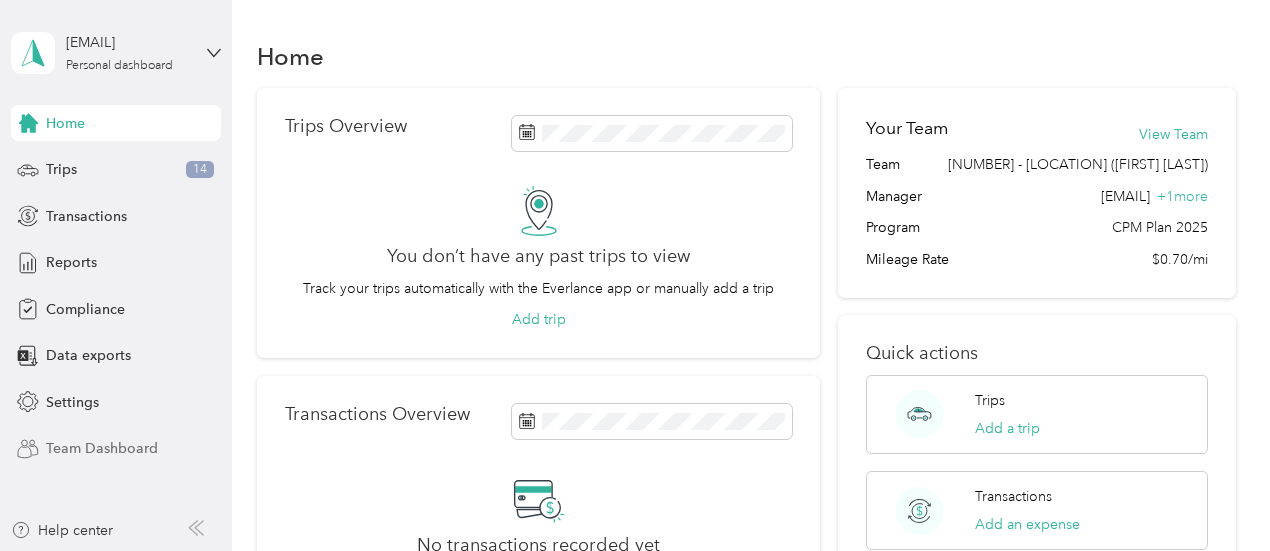 click on "Team Dashboard" at bounding box center (102, 448) 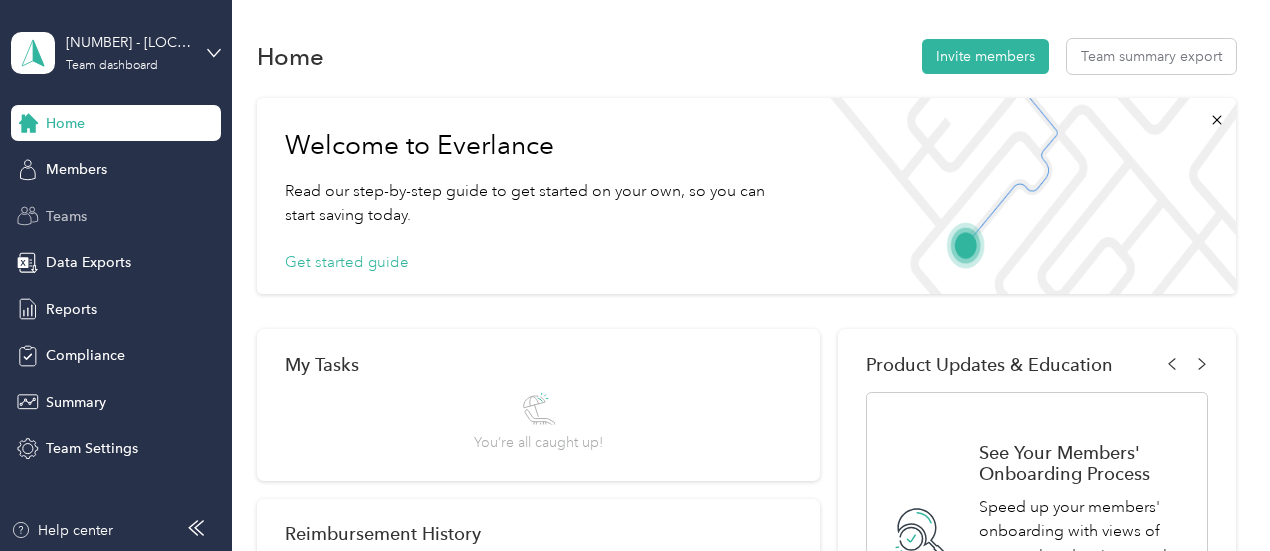 click on "Teams" at bounding box center [66, 216] 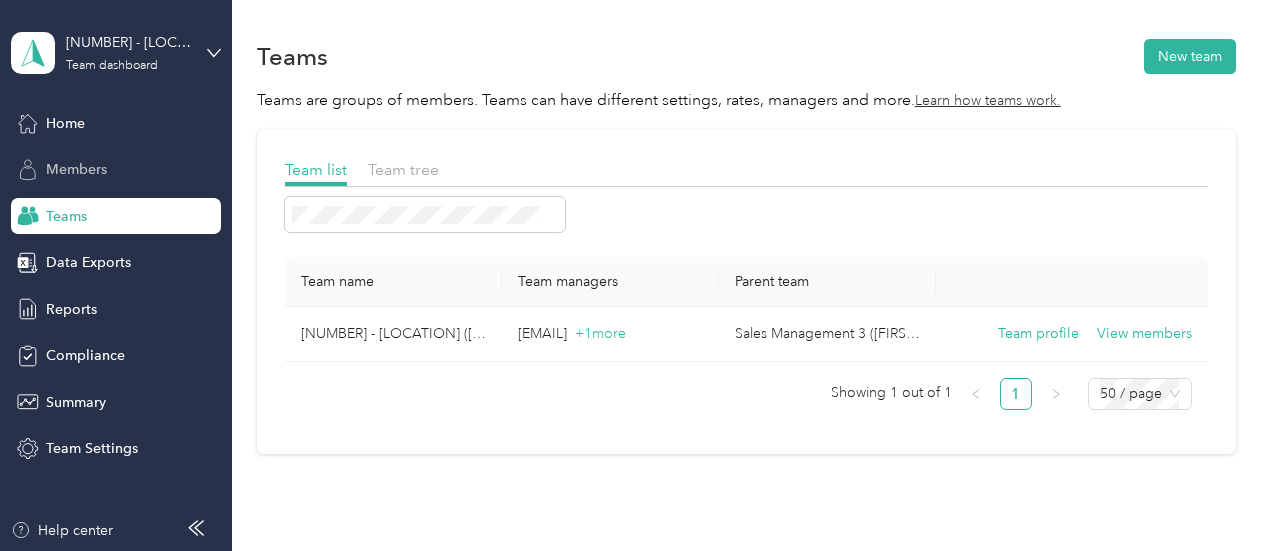 click on "Members" at bounding box center [76, 169] 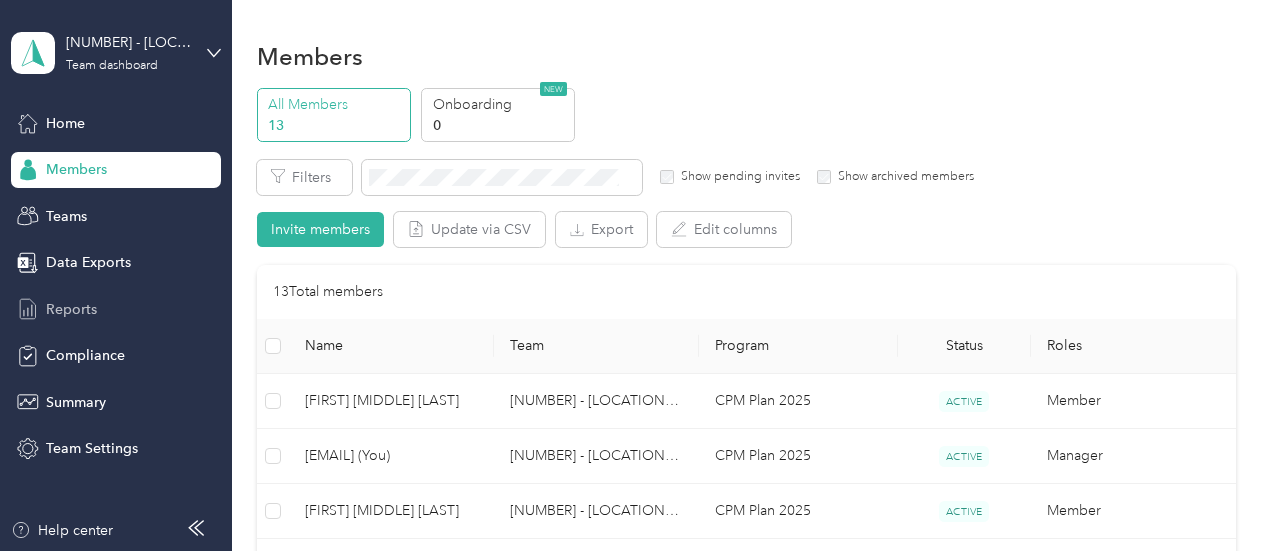 click on "Reports" at bounding box center (116, 309) 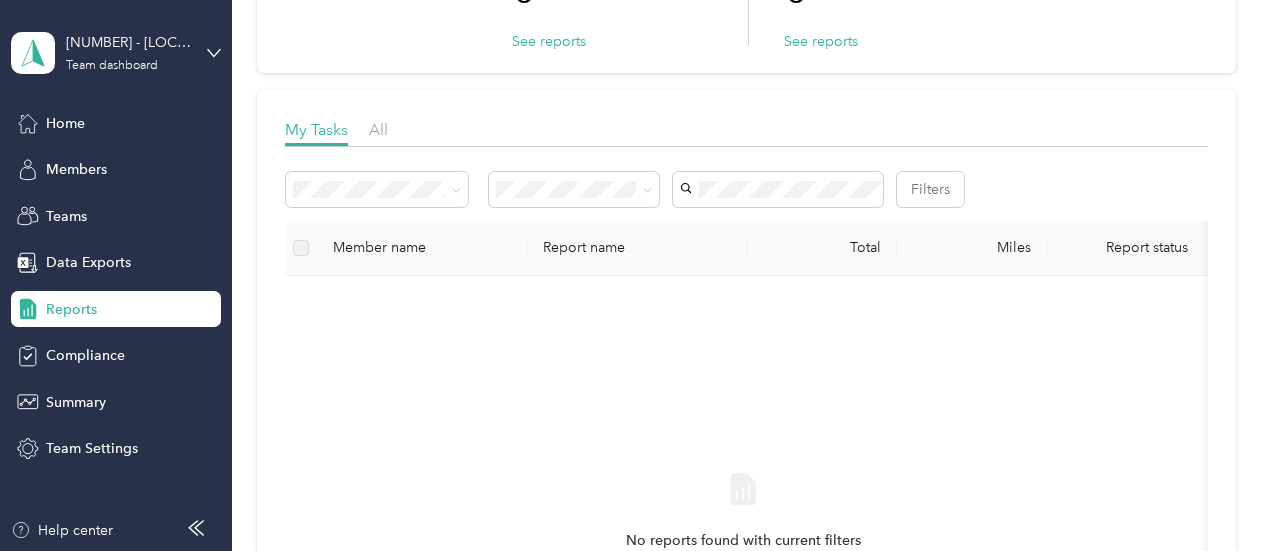 scroll, scrollTop: 500, scrollLeft: 0, axis: vertical 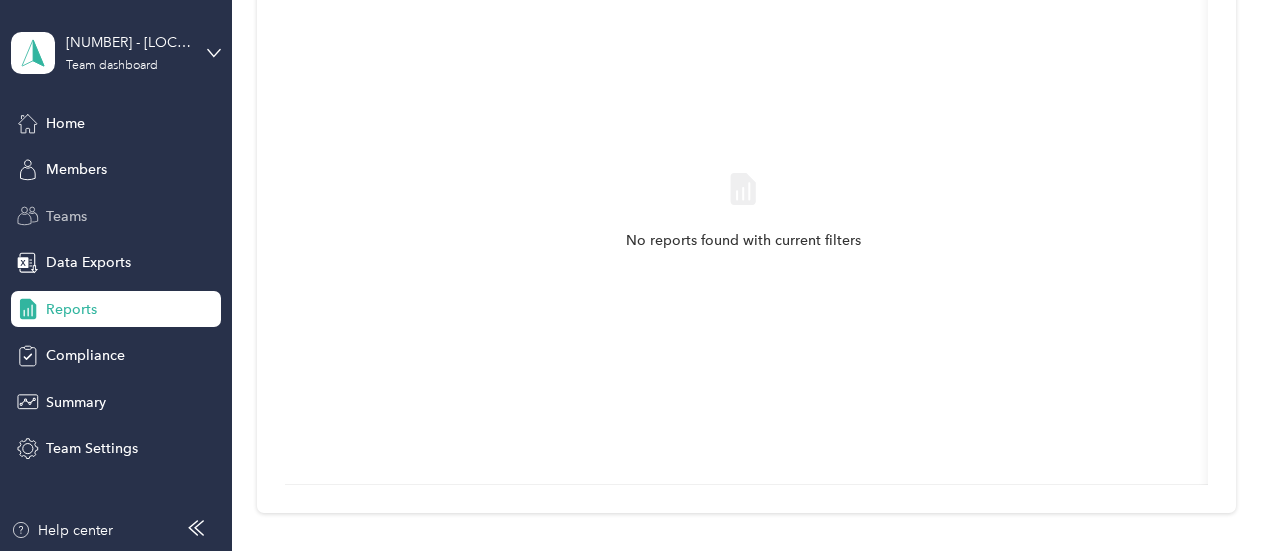 click on "Teams" at bounding box center [66, 216] 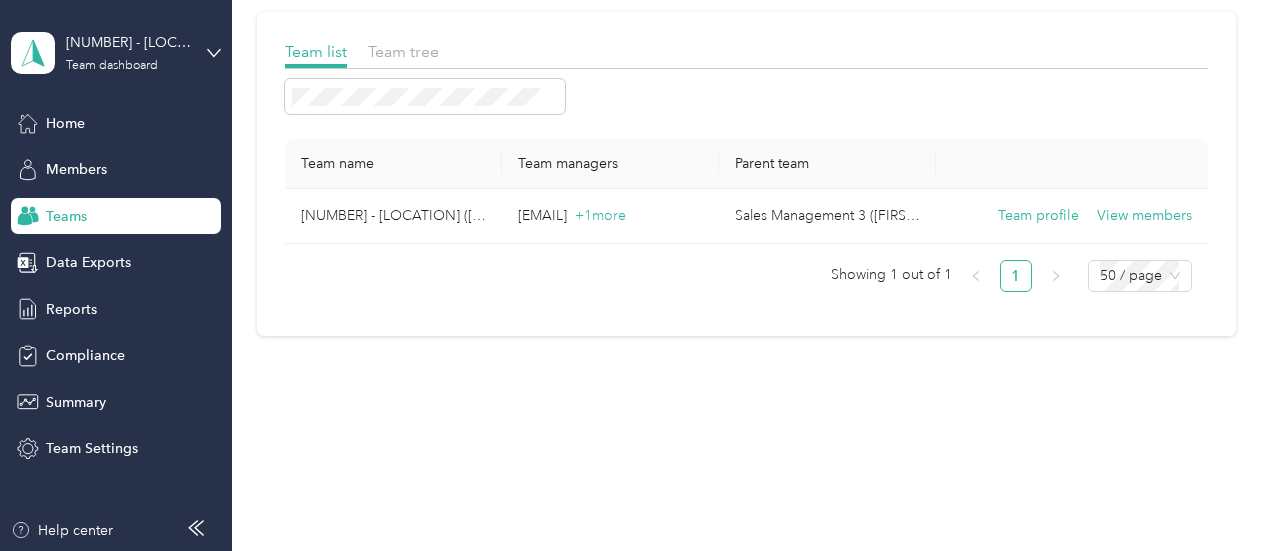 click on "Home Members Teams Data Exports Reports Compliance Summary Team Settings" at bounding box center (116, 286) 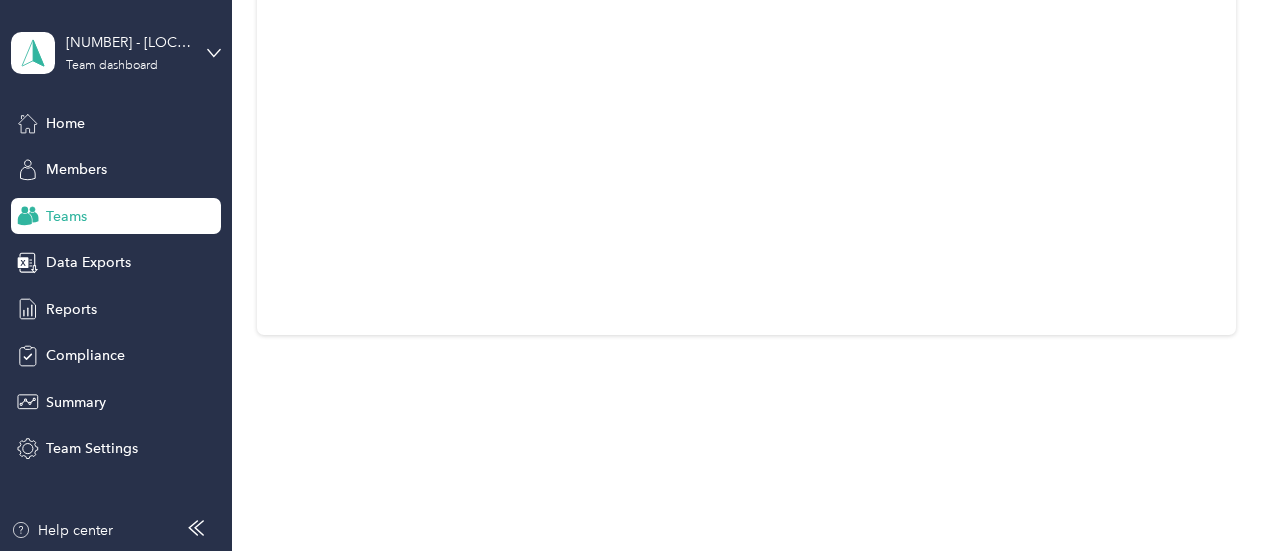 scroll, scrollTop: 428, scrollLeft: 0, axis: vertical 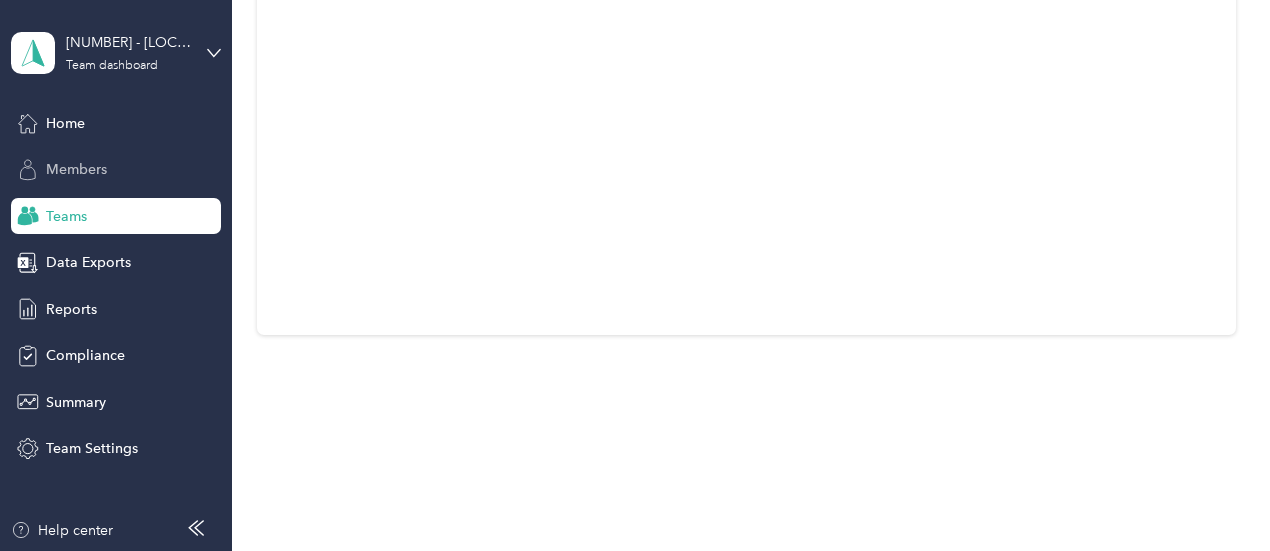 click on "Members" at bounding box center (116, 170) 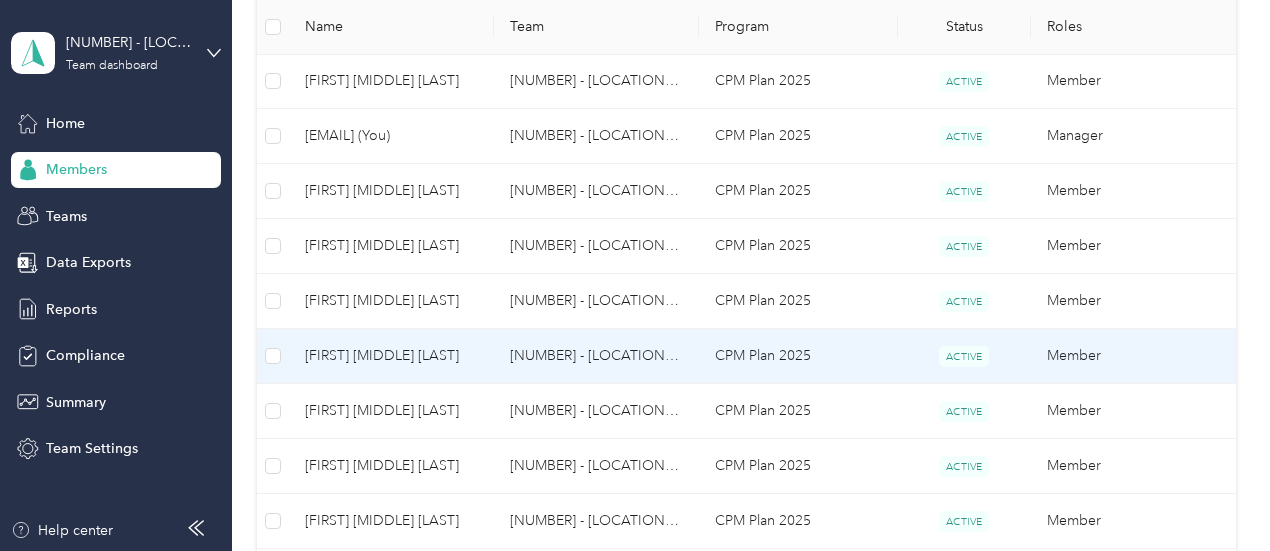 scroll, scrollTop: 20, scrollLeft: 0, axis: vertical 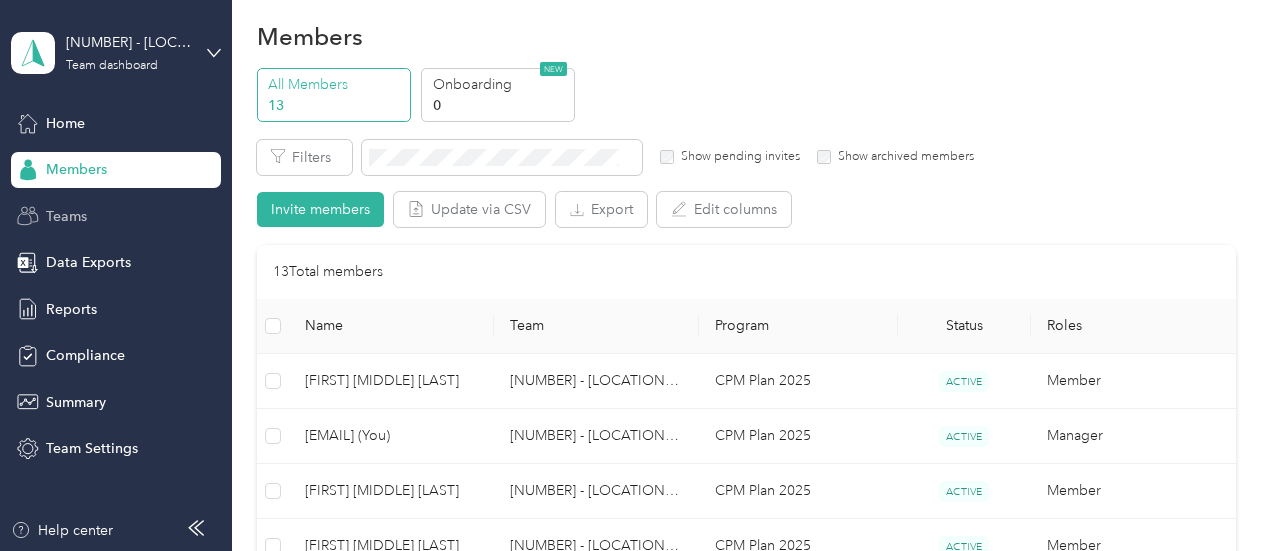 click on "Teams" at bounding box center [116, 216] 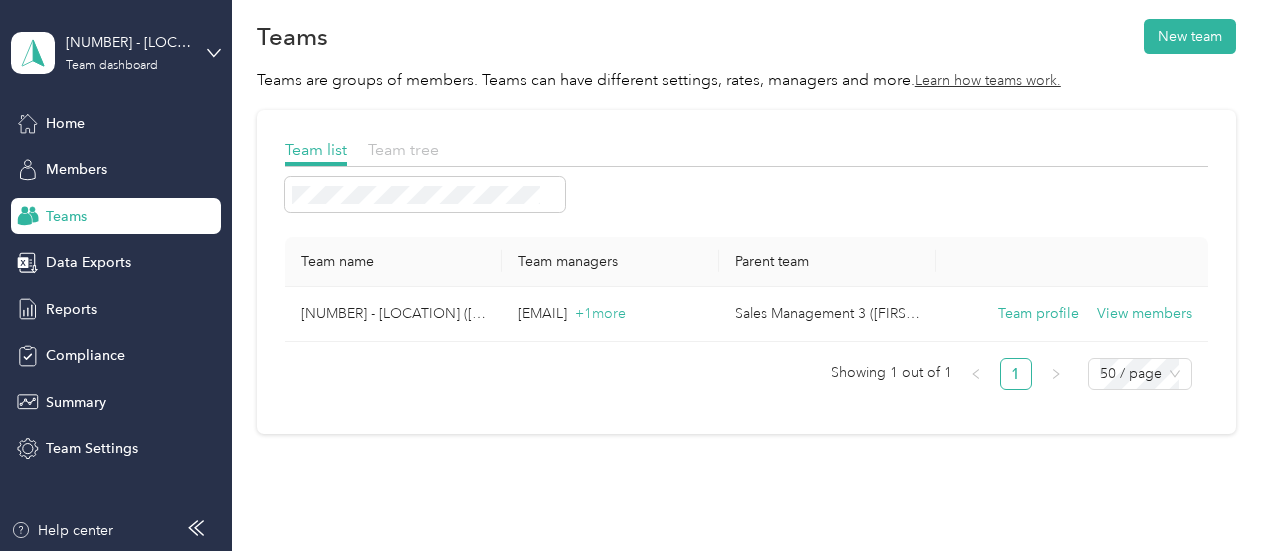 click on "Team tree" at bounding box center [403, 149] 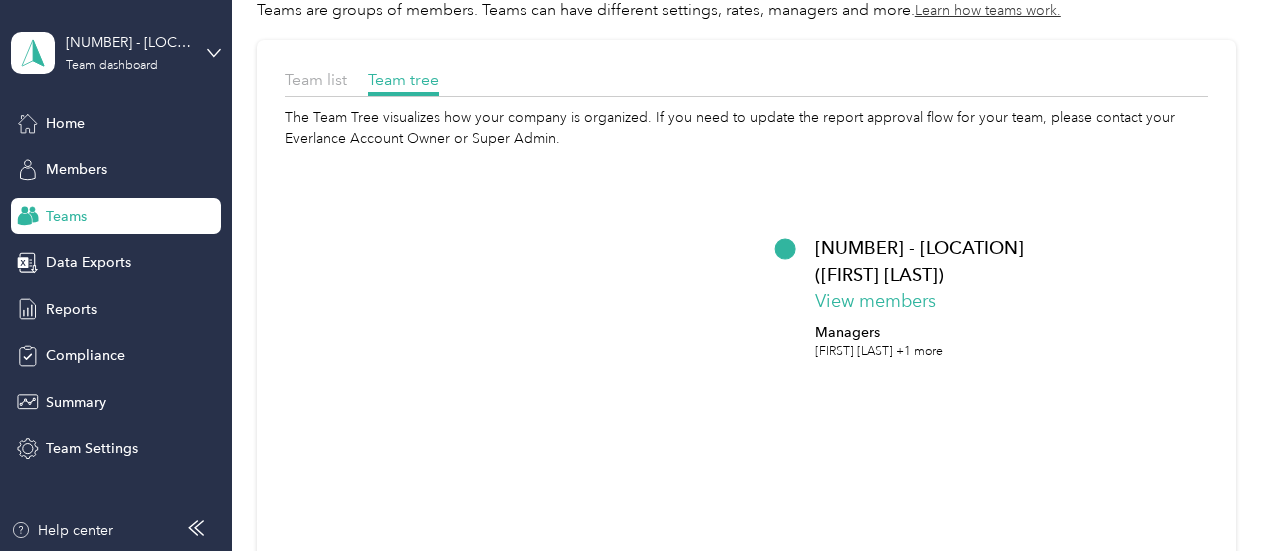 scroll, scrollTop: 120, scrollLeft: 0, axis: vertical 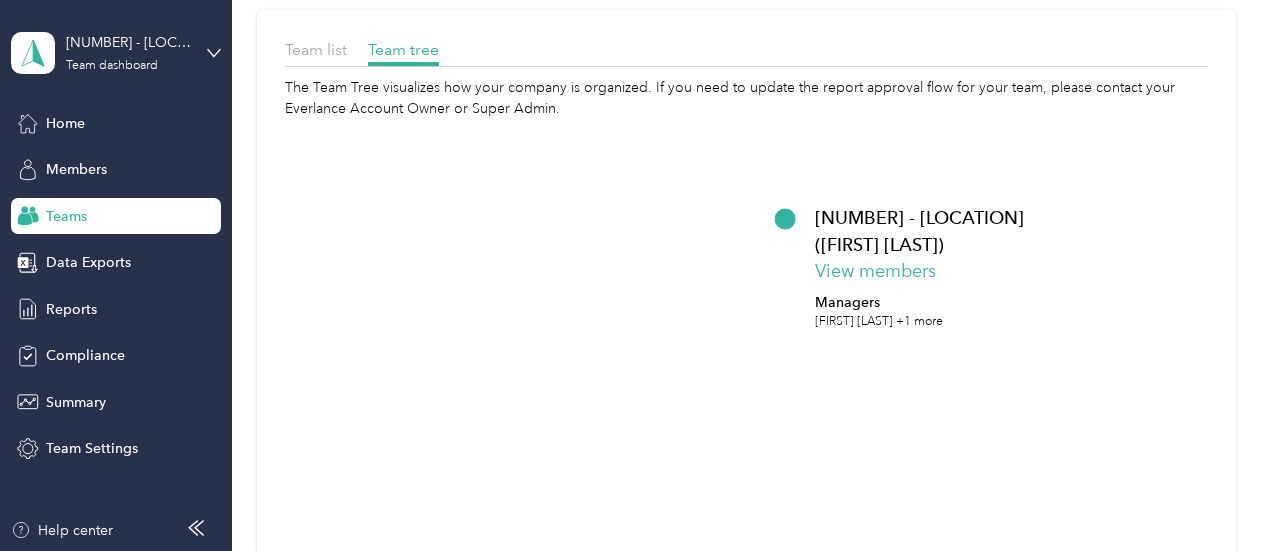 click on "[NUMBER] - [LOCATION] ([FIRST] [LAST]) View members Managers [FIRST] [LAST]   +1 more" 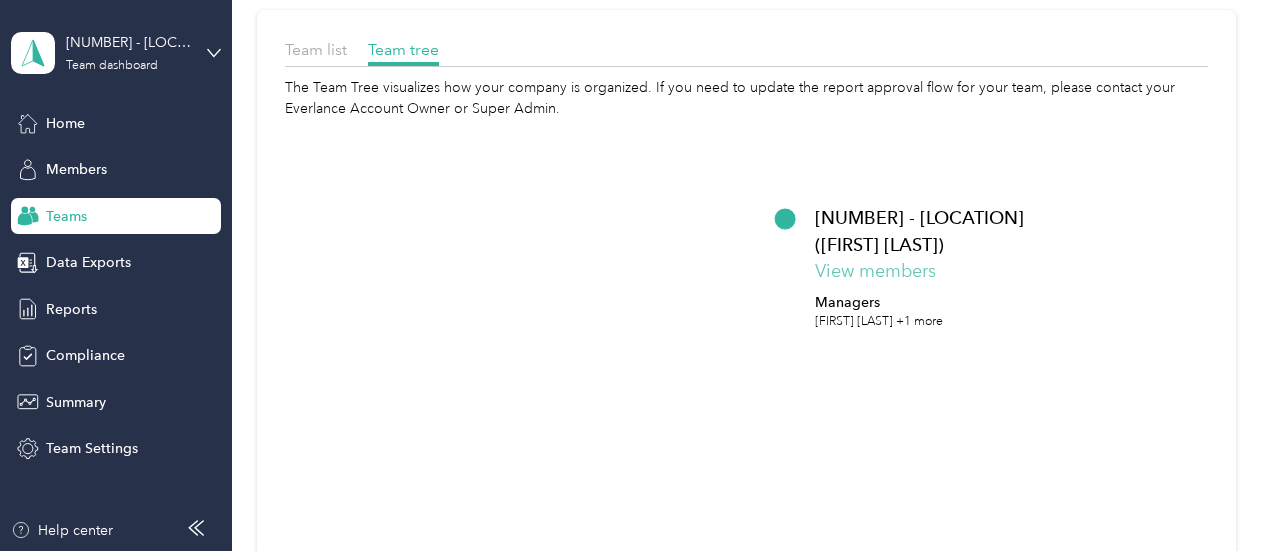 click on "View members" 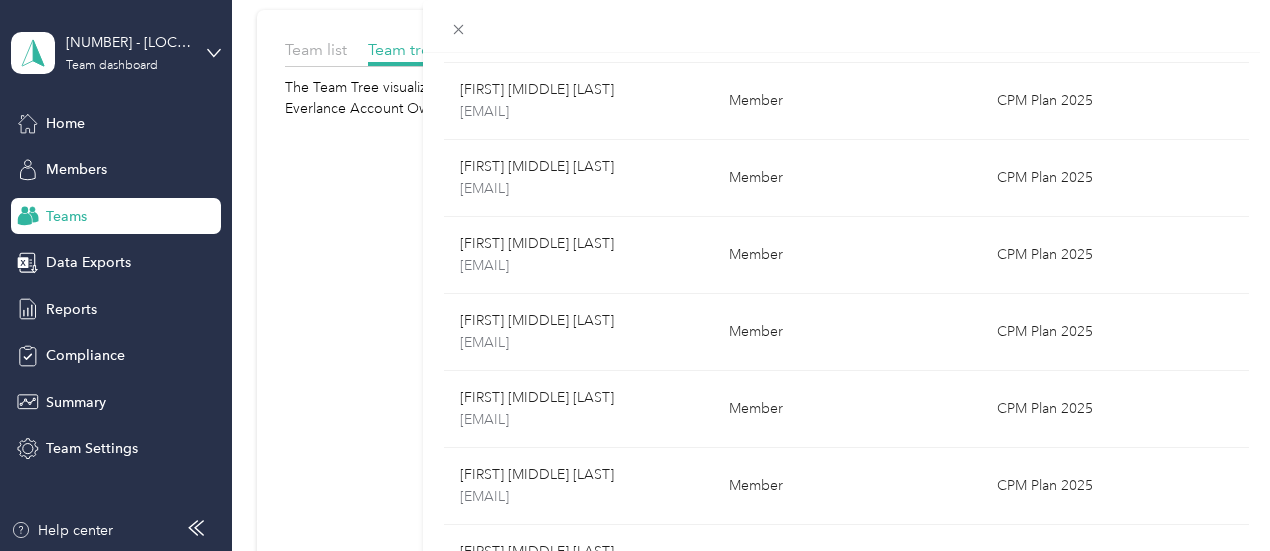 scroll, scrollTop: 480, scrollLeft: 0, axis: vertical 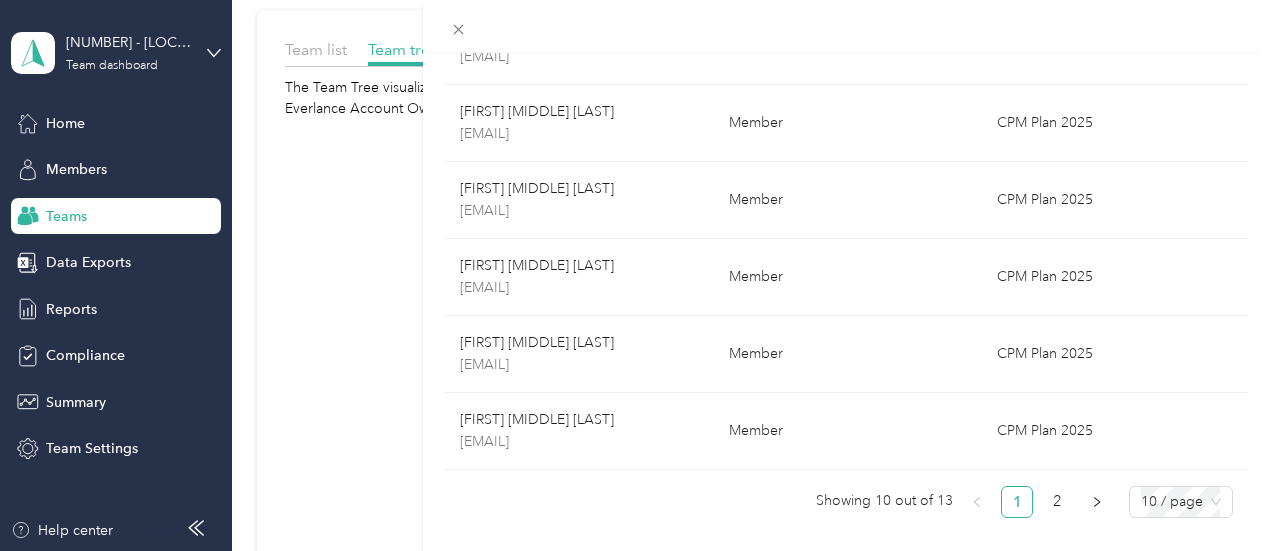 click on "[NUMBER] - [LOCATION] ([FIRST] [LAST]) Edit team Name Roles Program       [FIRST] [MIDDLE] [LAST] [EMAIL] Member CPM Plan 2025 [EMAIL]  (You)  Manager CPM Plan 2025 [FIRST] [MIDDLE] [LAST]	 [EMAIL] Member CPM Plan 2025 [FIRST] [MIDDLE] [LAST]	 [EMAIL] Member CPM Plan 2025 [FIRST] [MIDDLE] [LAST]	 [EMAIL] Member CPM Plan 2025 [FIRST] [MIDDLE] [LAST]	 [EMAIL] Member CPM Plan 2025 [FIRST] [MIDDLE] [LAST] [EMAIL] Member CPM Plan 2025 [FIRST] [MIDDLE] [LAST] [EMAIL] Member CPM Plan 2025 [FIRST] [MIDDLE] [LAST] [EMAIL] Member CPM Plan 2025 Showing 10 out of 13 1 2 10 / page" at bounding box center [635, 275] 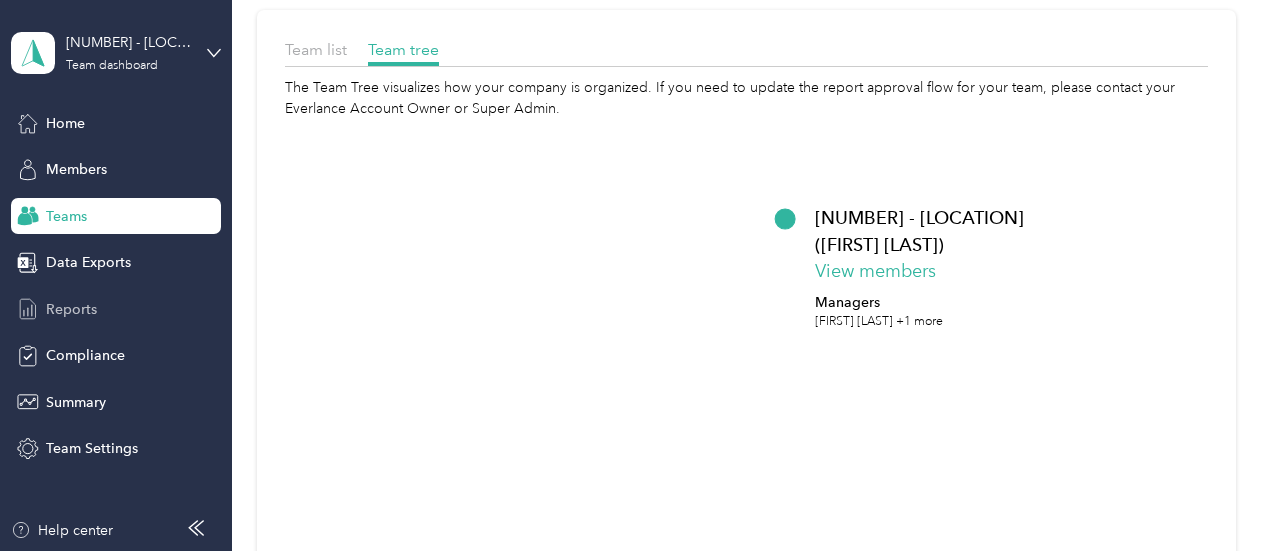 click on "Reports" at bounding box center (71, 309) 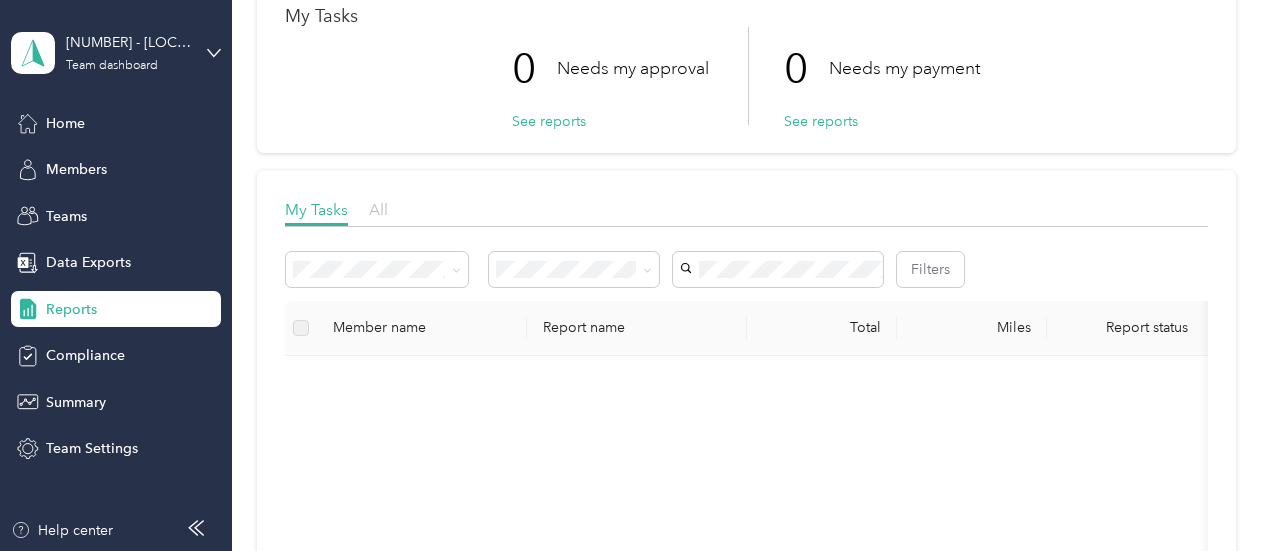click on "All" at bounding box center [378, 209] 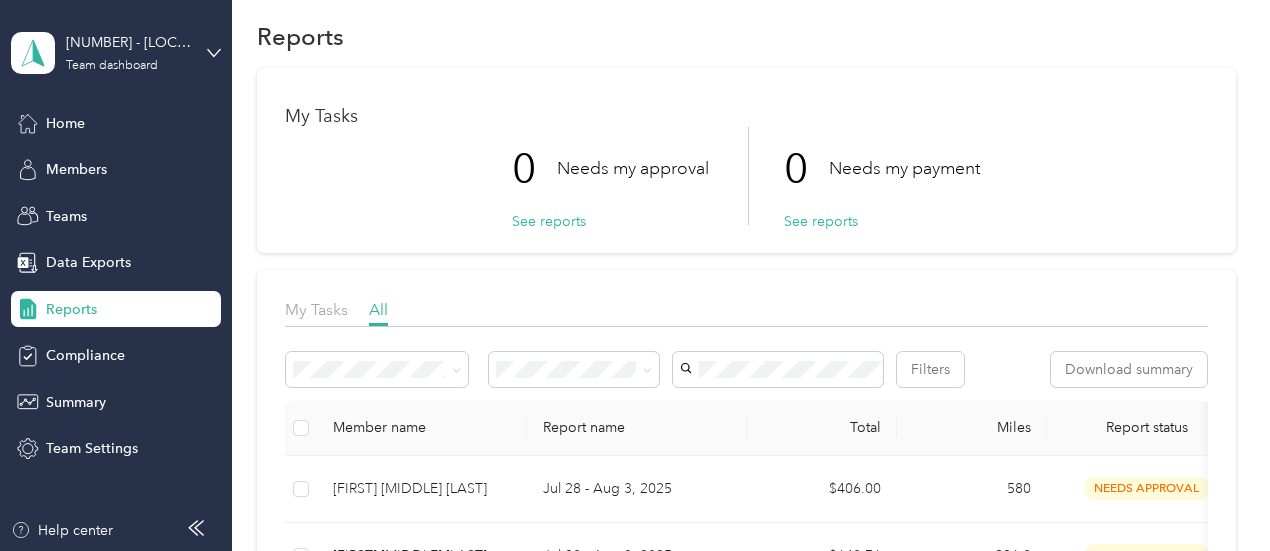 scroll, scrollTop: 320, scrollLeft: 0, axis: vertical 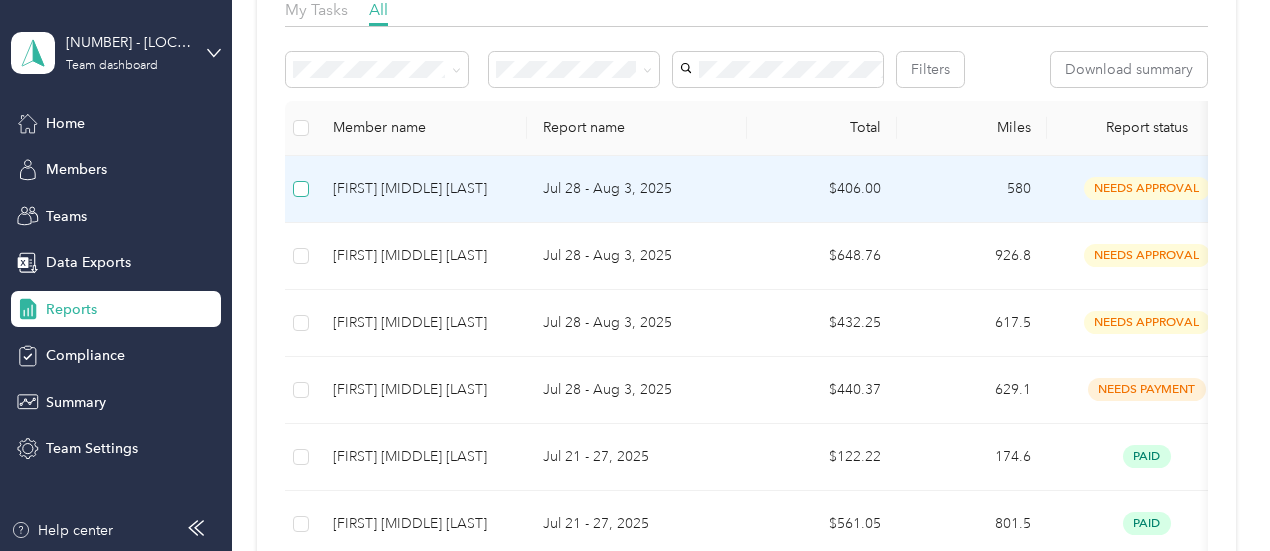 click at bounding box center (301, 189) 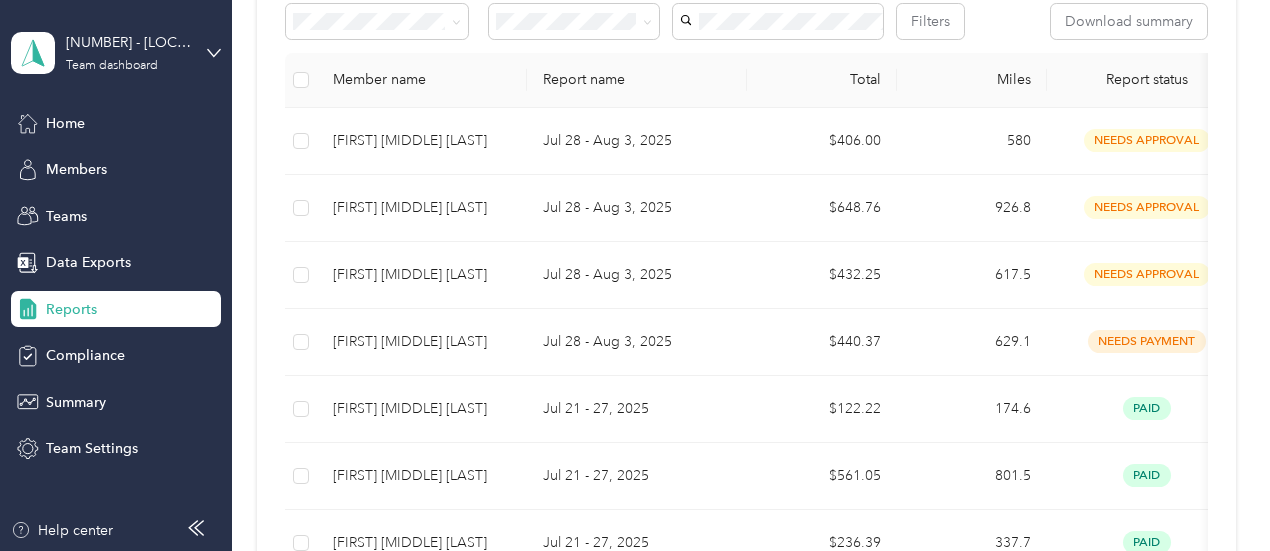 scroll, scrollTop: 400, scrollLeft: 0, axis: vertical 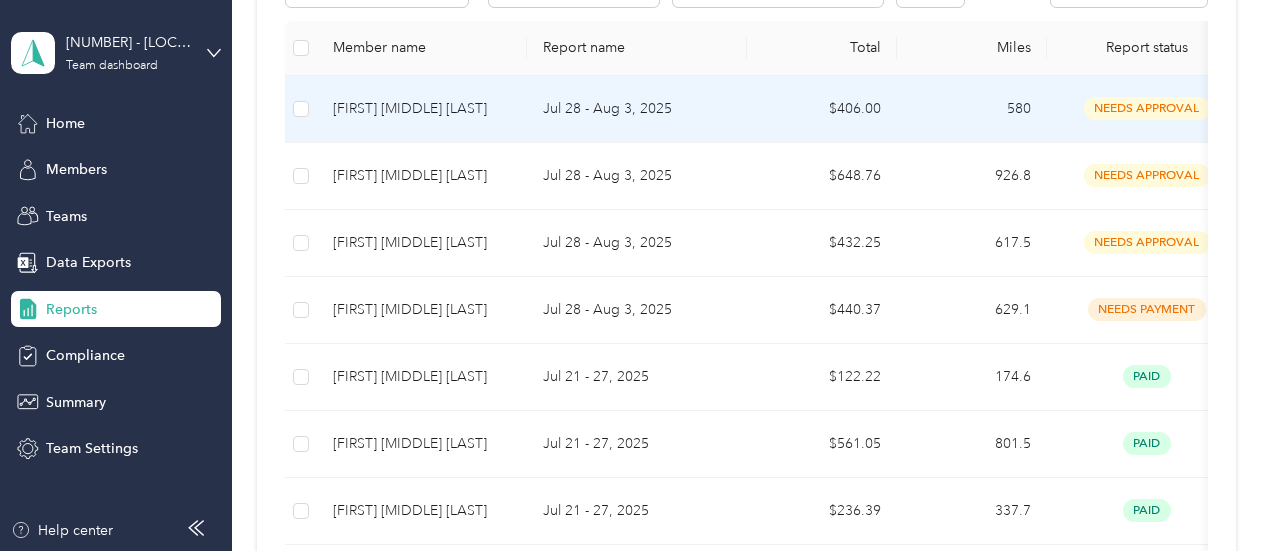 click at bounding box center (301, 109) 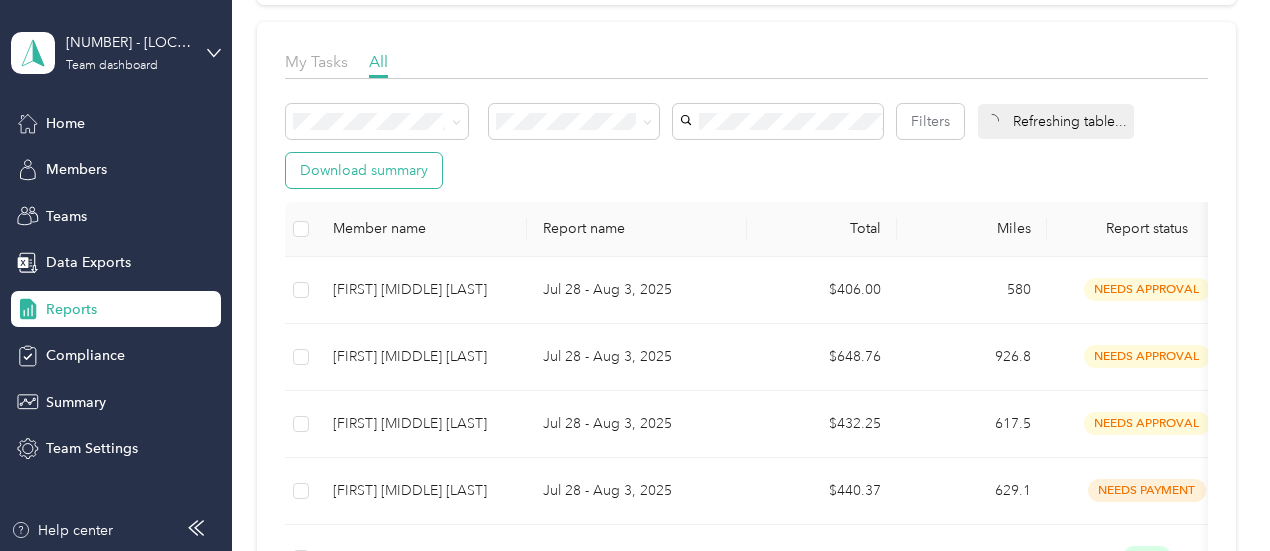 scroll, scrollTop: 300, scrollLeft: 0, axis: vertical 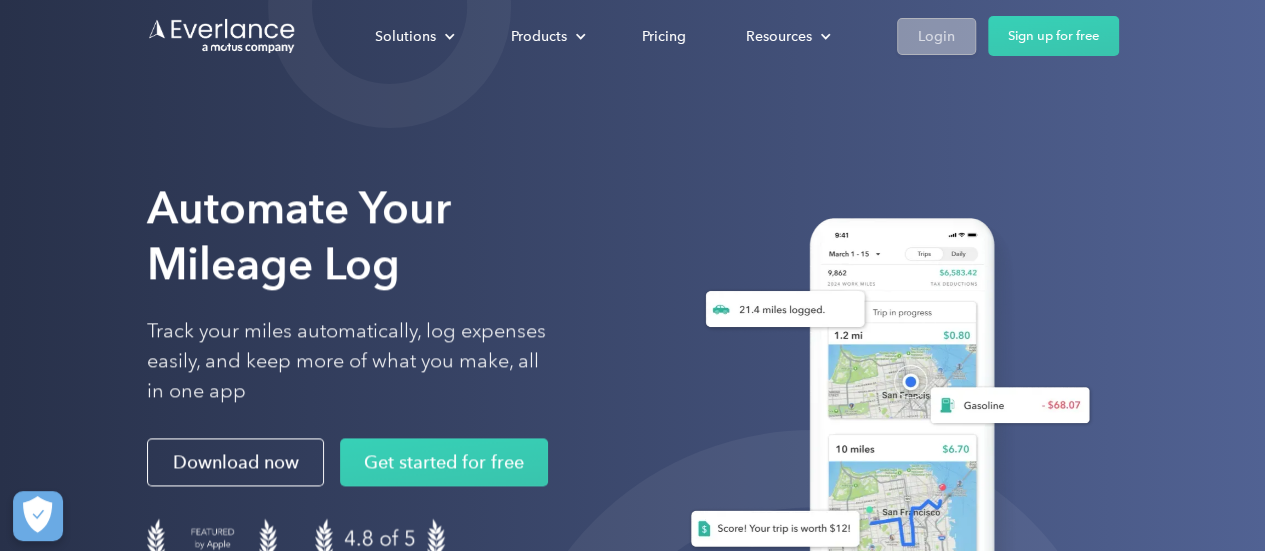 click on "Login" at bounding box center [936, 36] 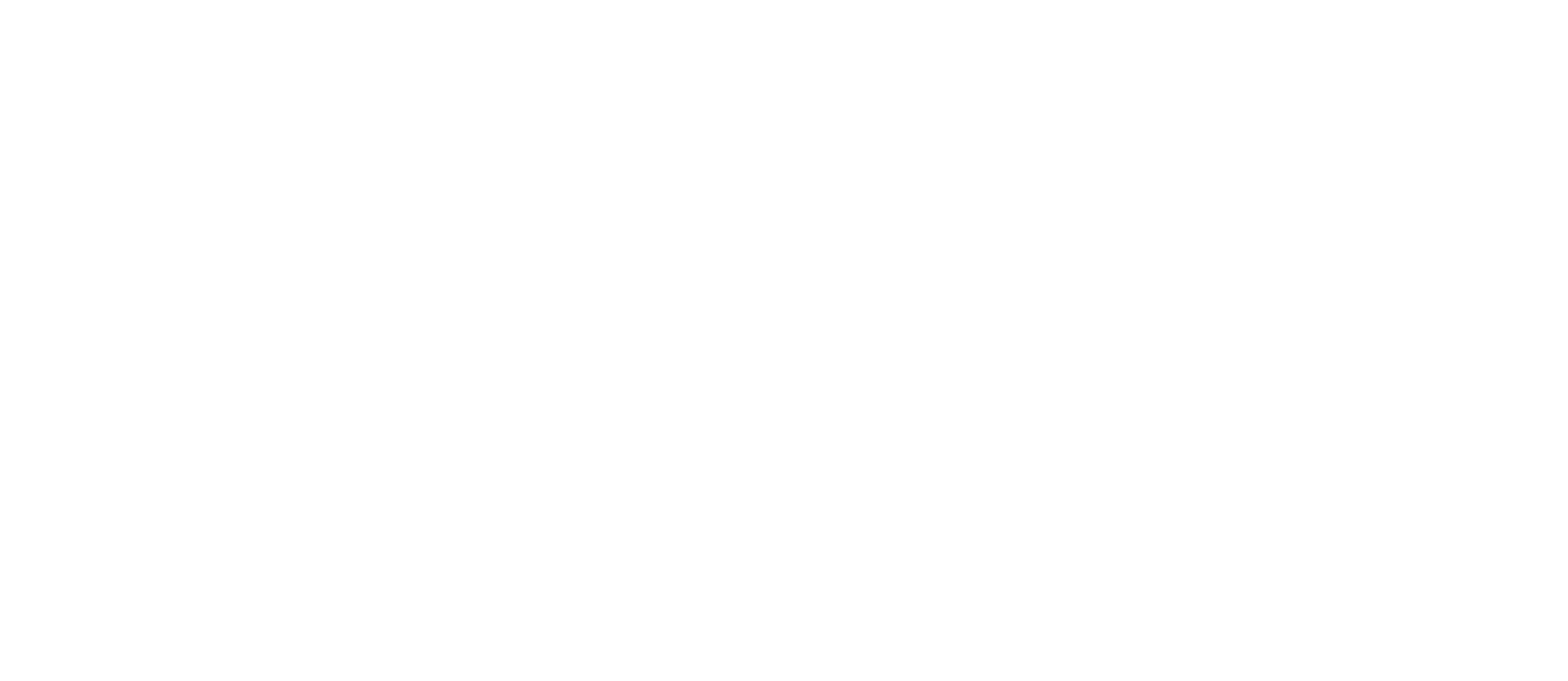 scroll, scrollTop: 0, scrollLeft: 0, axis: both 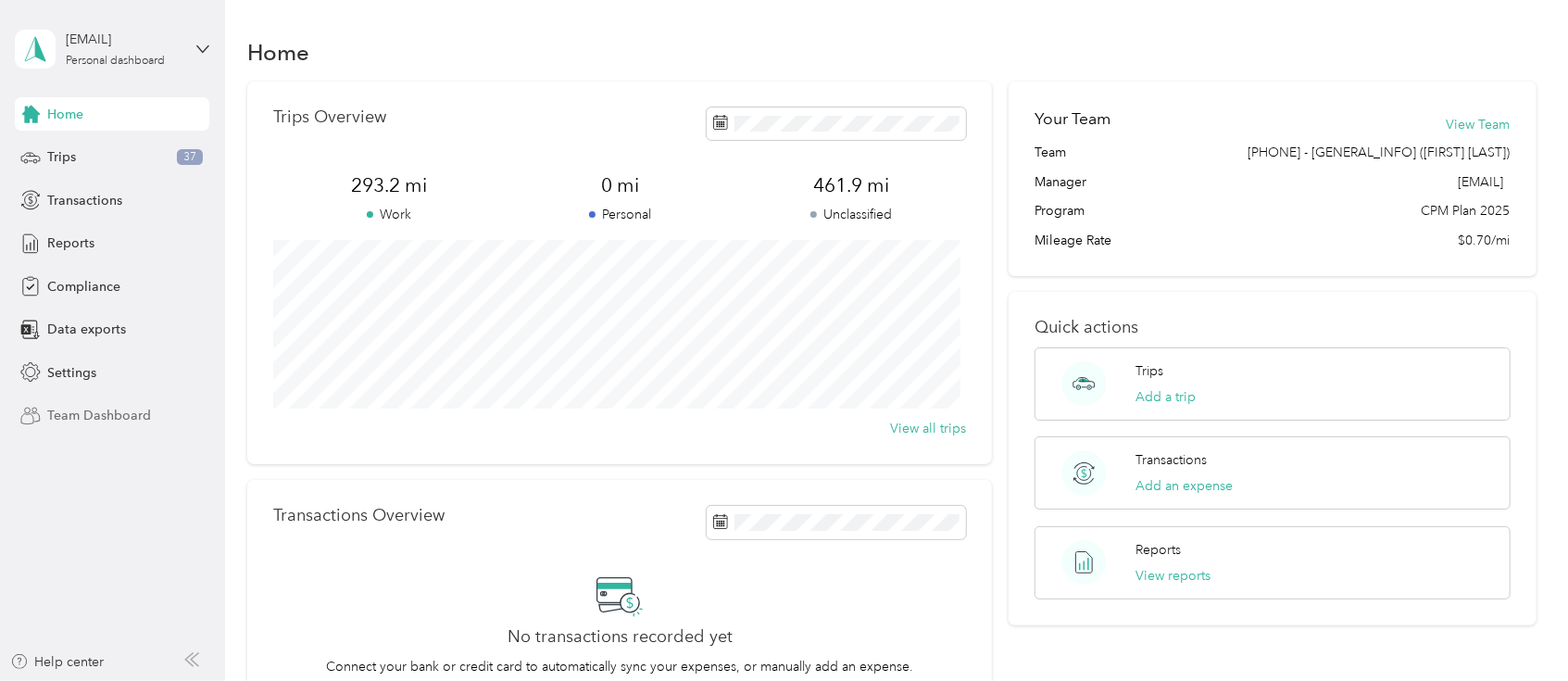 click on "Team Dashboard" at bounding box center (99, 415) 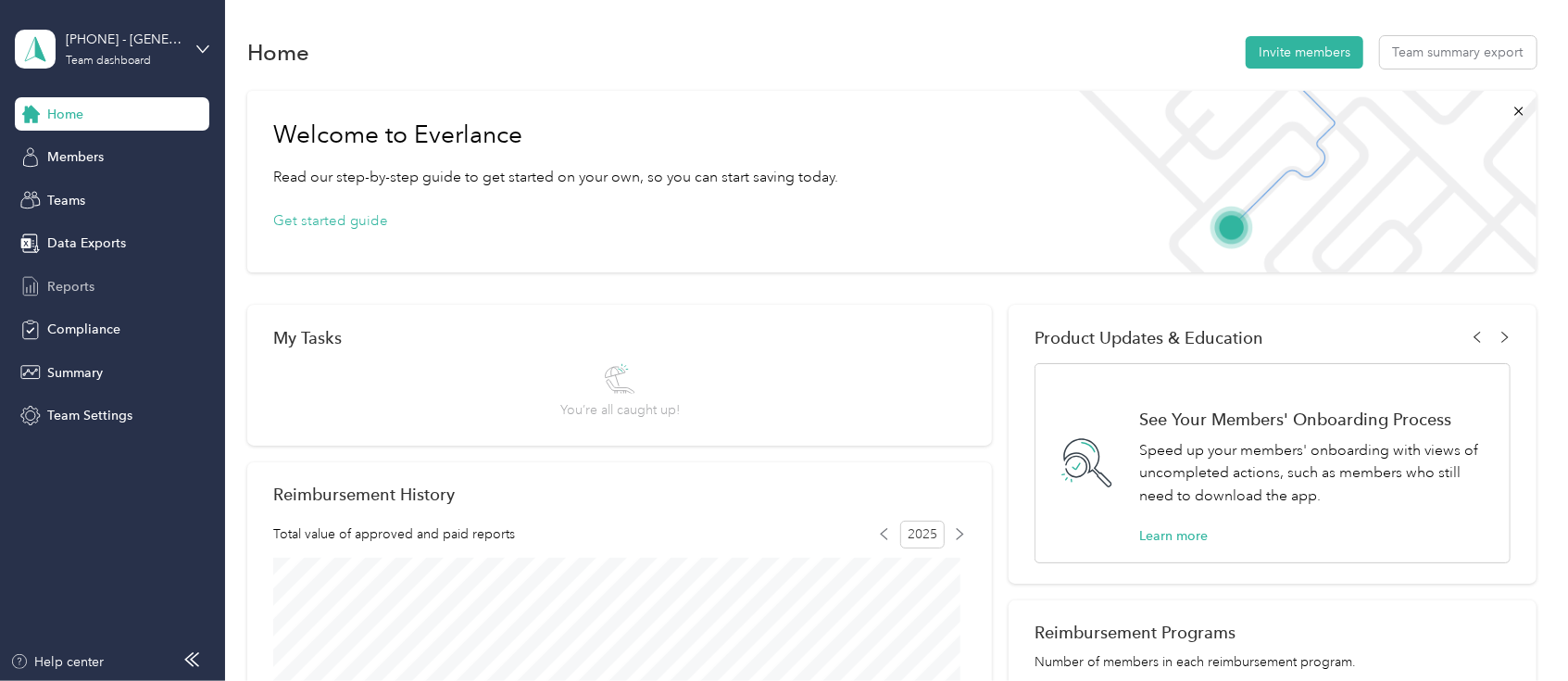 click on "Reports" at bounding box center (112, 286) 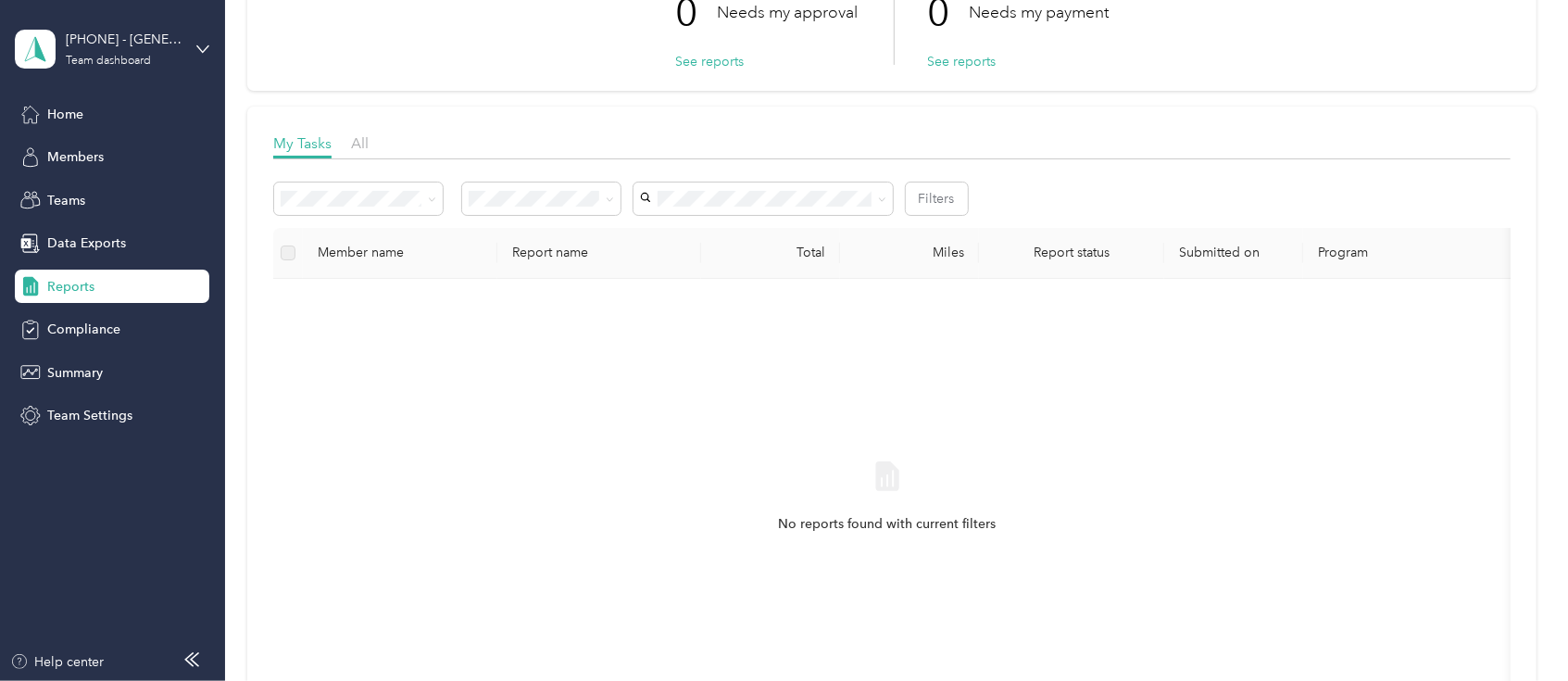 scroll, scrollTop: 123, scrollLeft: 0, axis: vertical 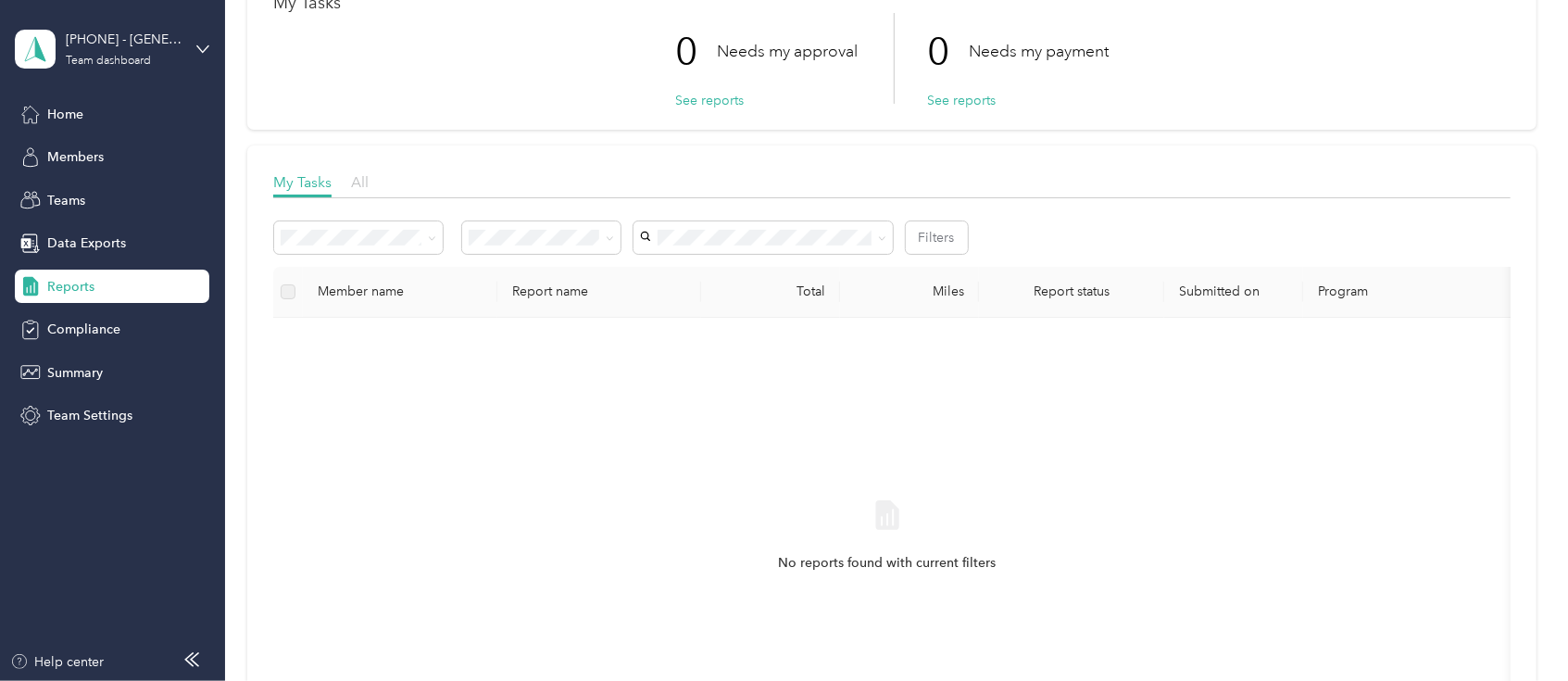 click on "All" at bounding box center (359, 182) 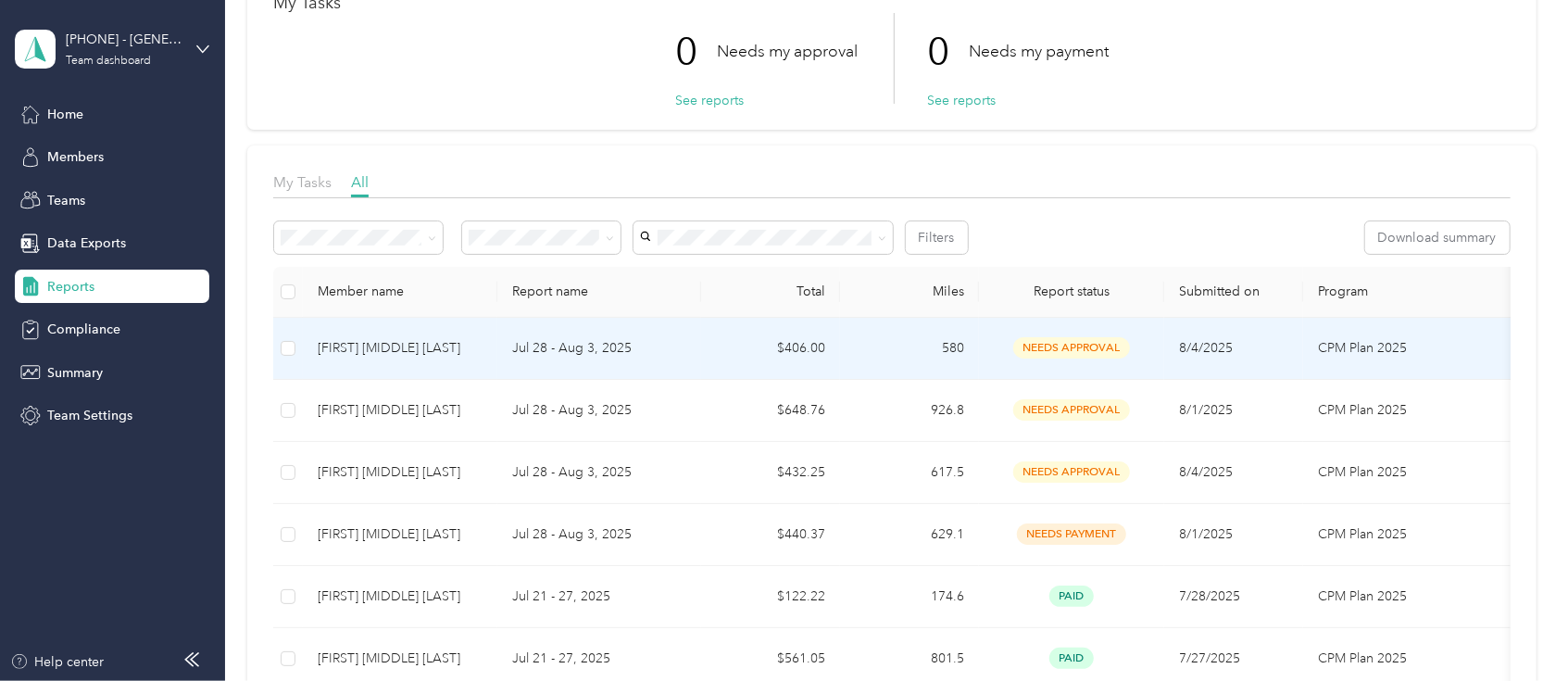 click at bounding box center (288, 348) 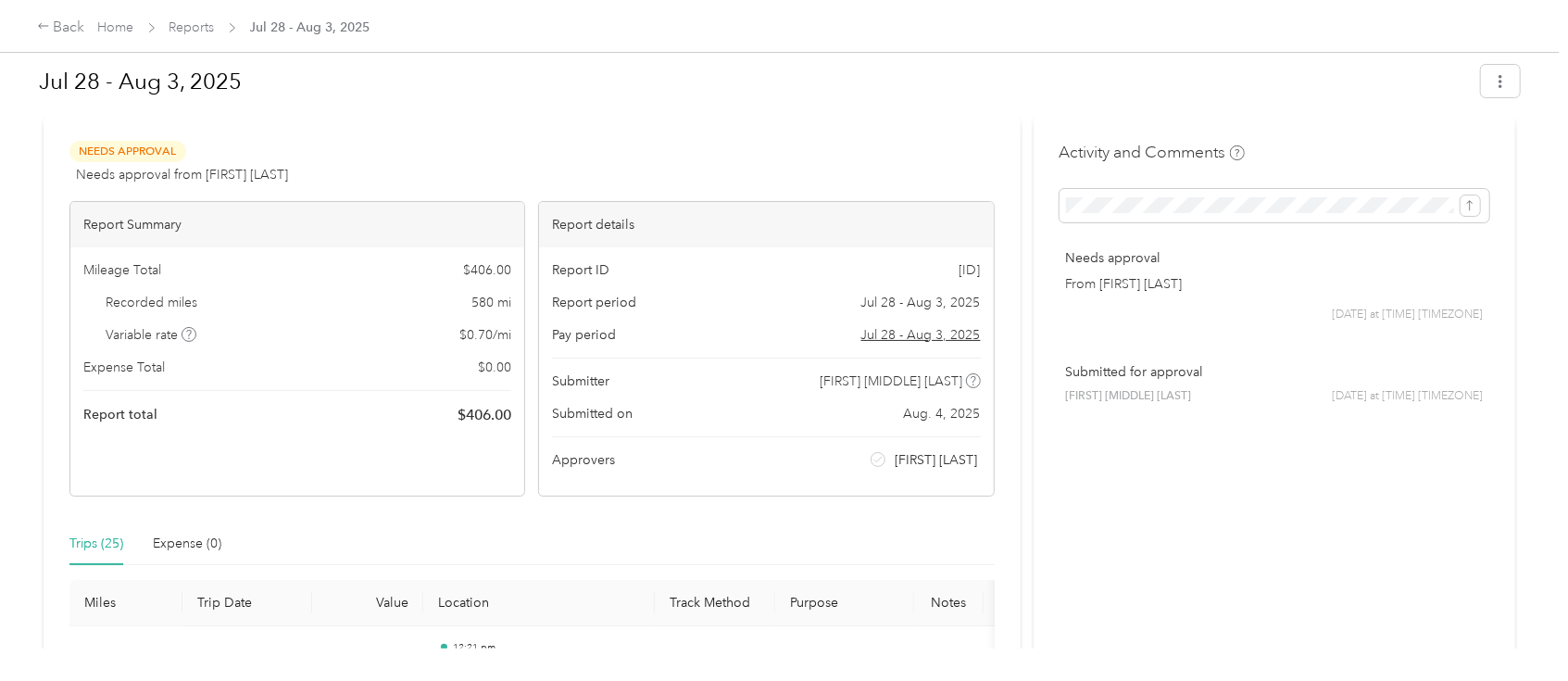 scroll, scrollTop: 0, scrollLeft: 0, axis: both 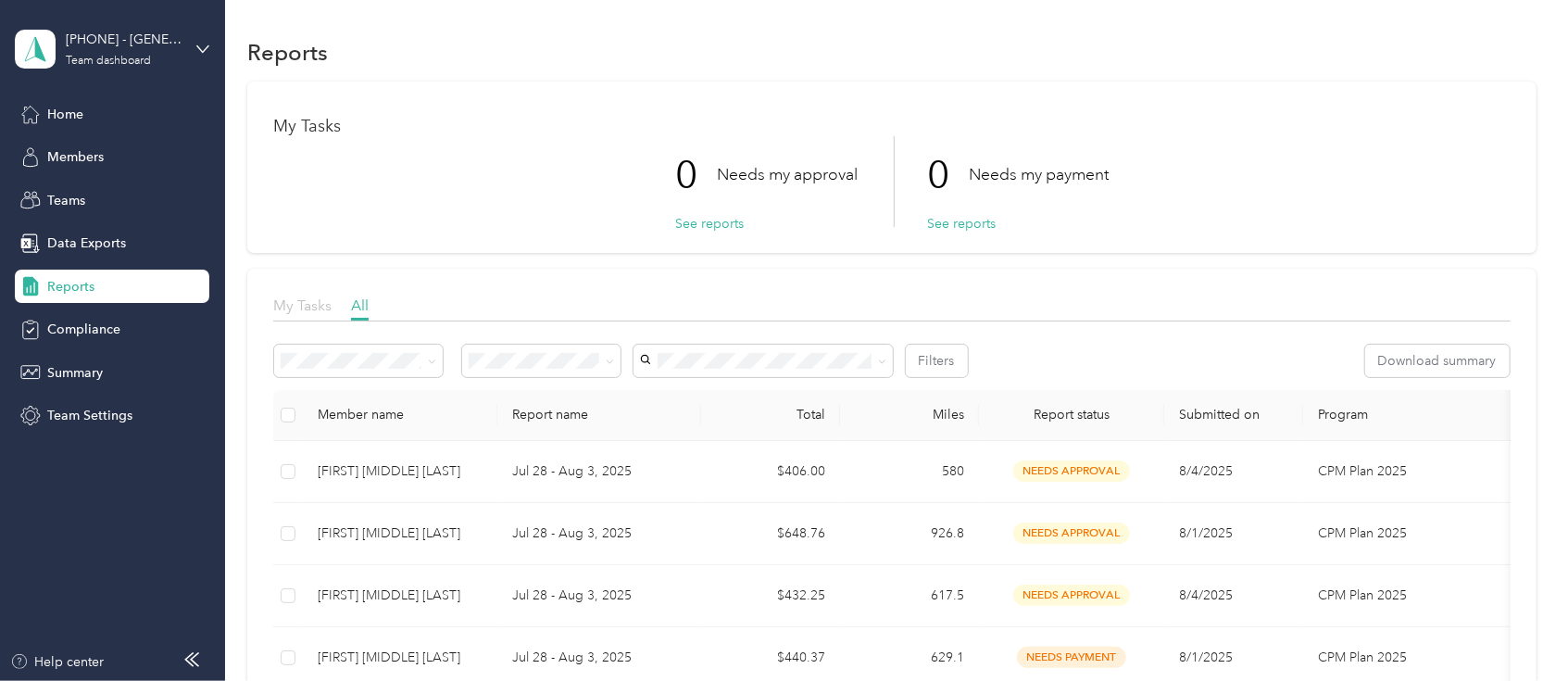 click on "My Tasks" at bounding box center [302, 305] 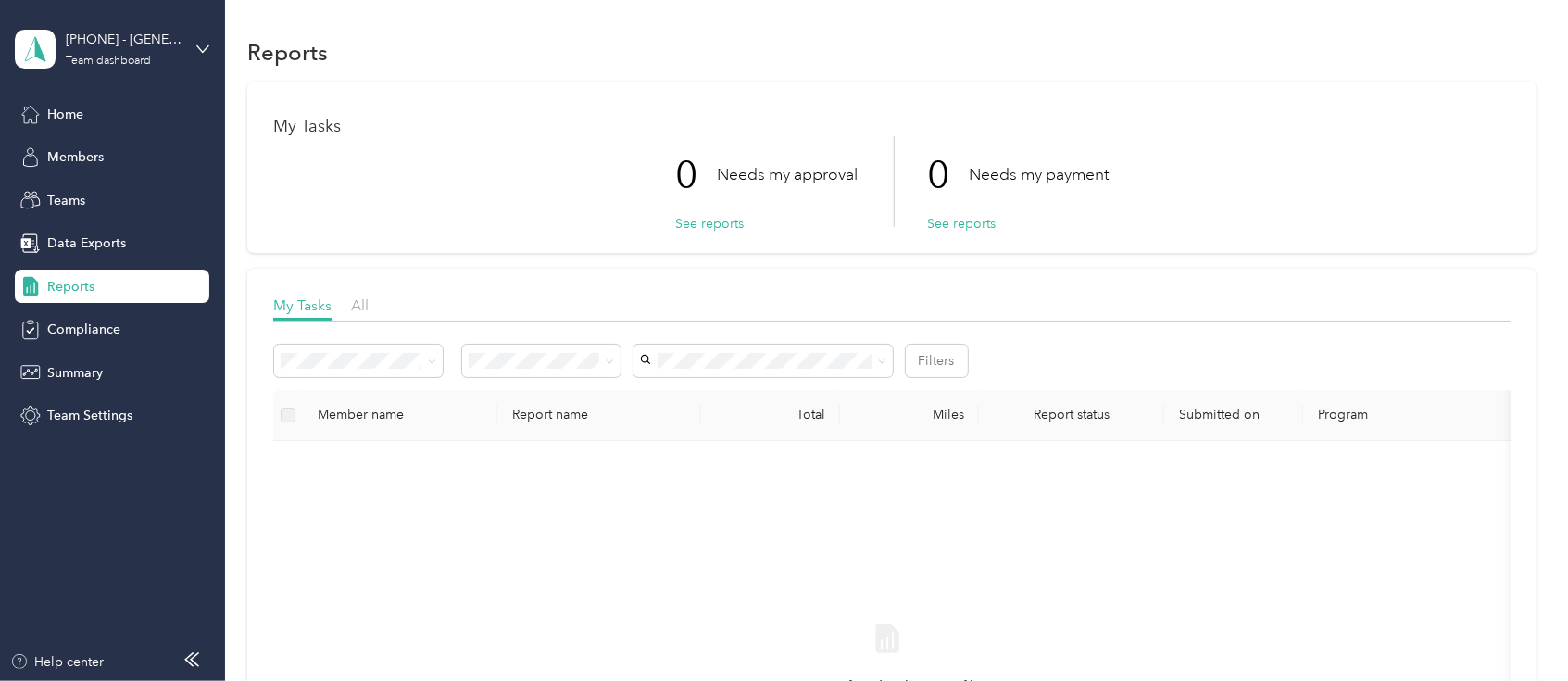 click at bounding box center [891, 326] 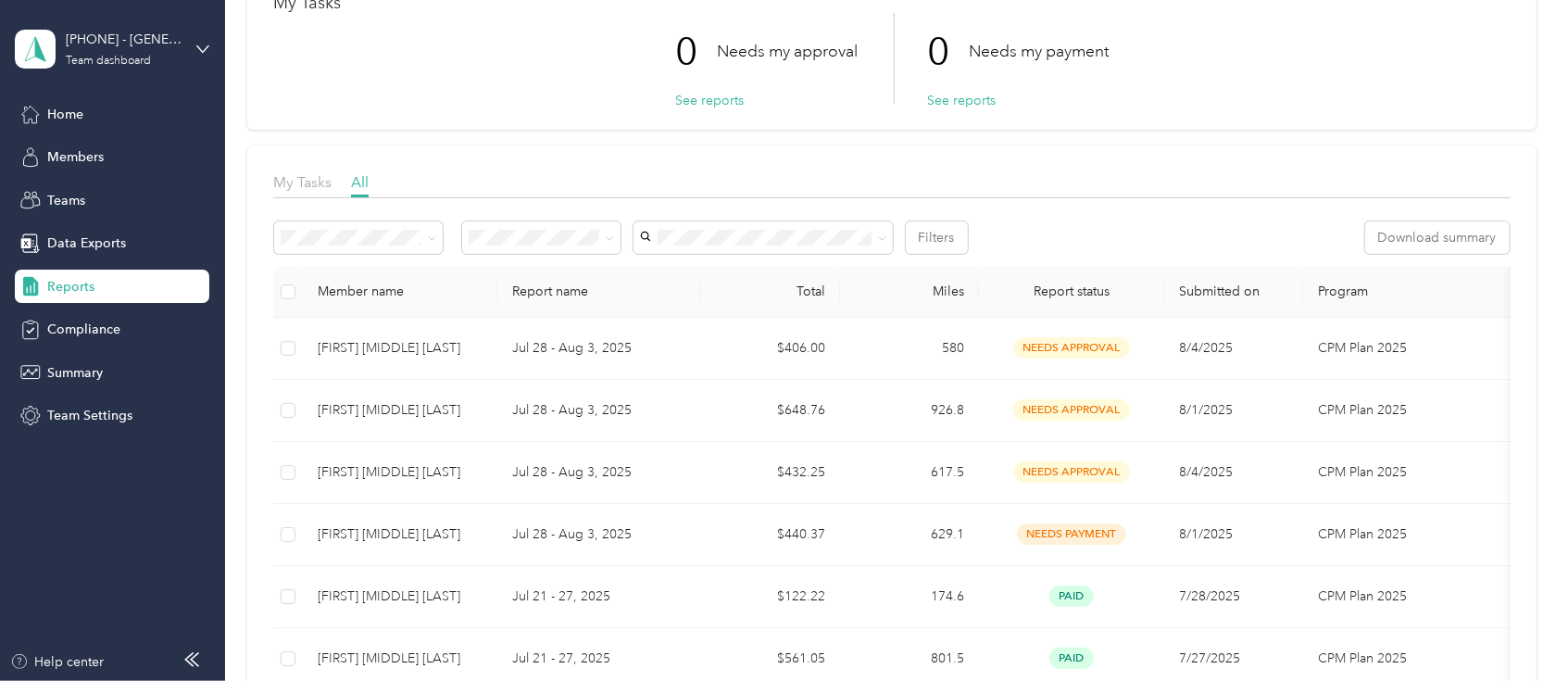 scroll, scrollTop: 0, scrollLeft: 0, axis: both 